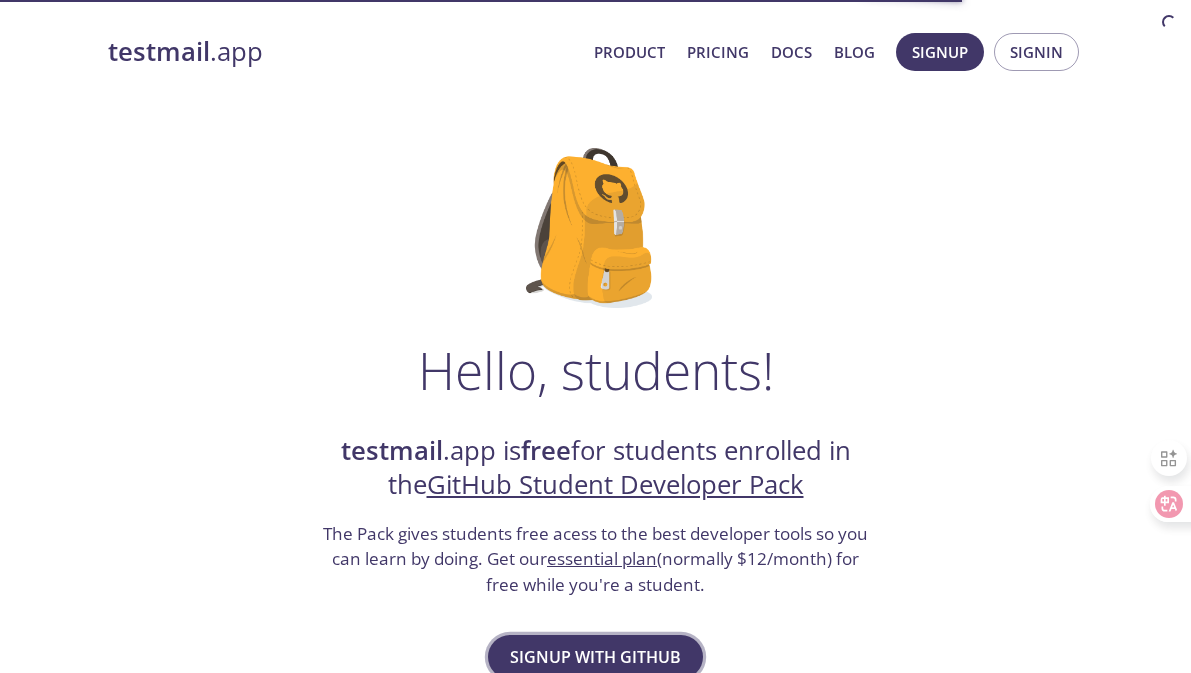 scroll, scrollTop: 160, scrollLeft: 0, axis: vertical 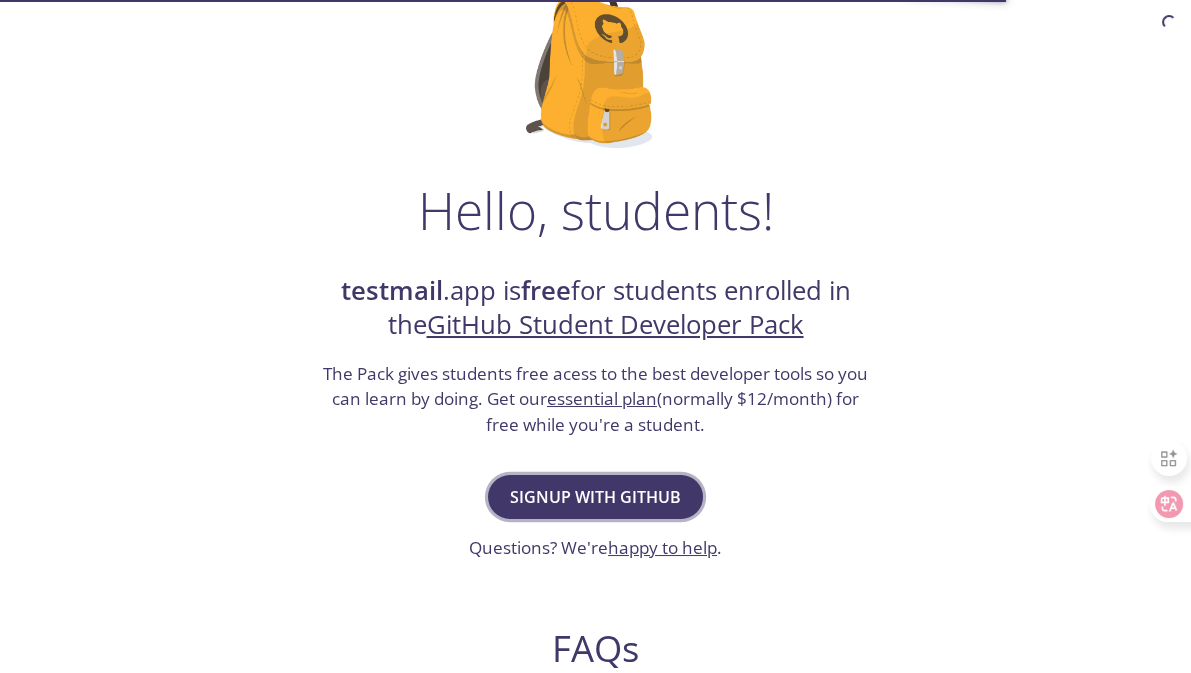 click on "Signup with GitHub" at bounding box center (595, 497) 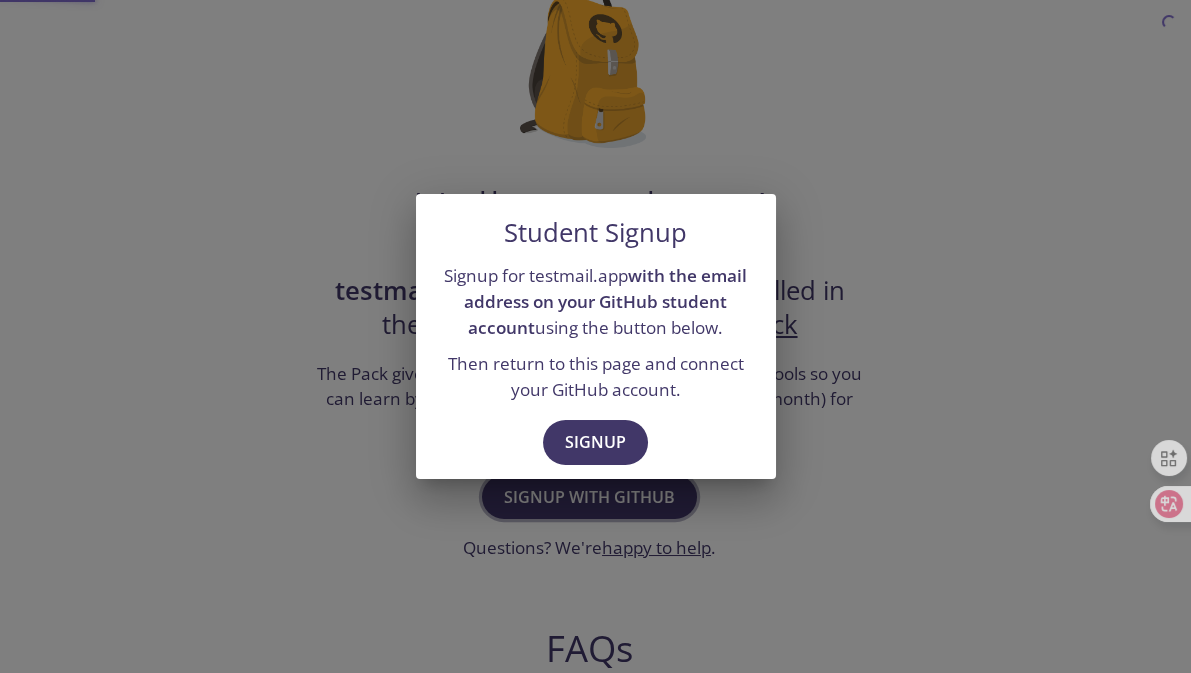 scroll, scrollTop: 0, scrollLeft: 0, axis: both 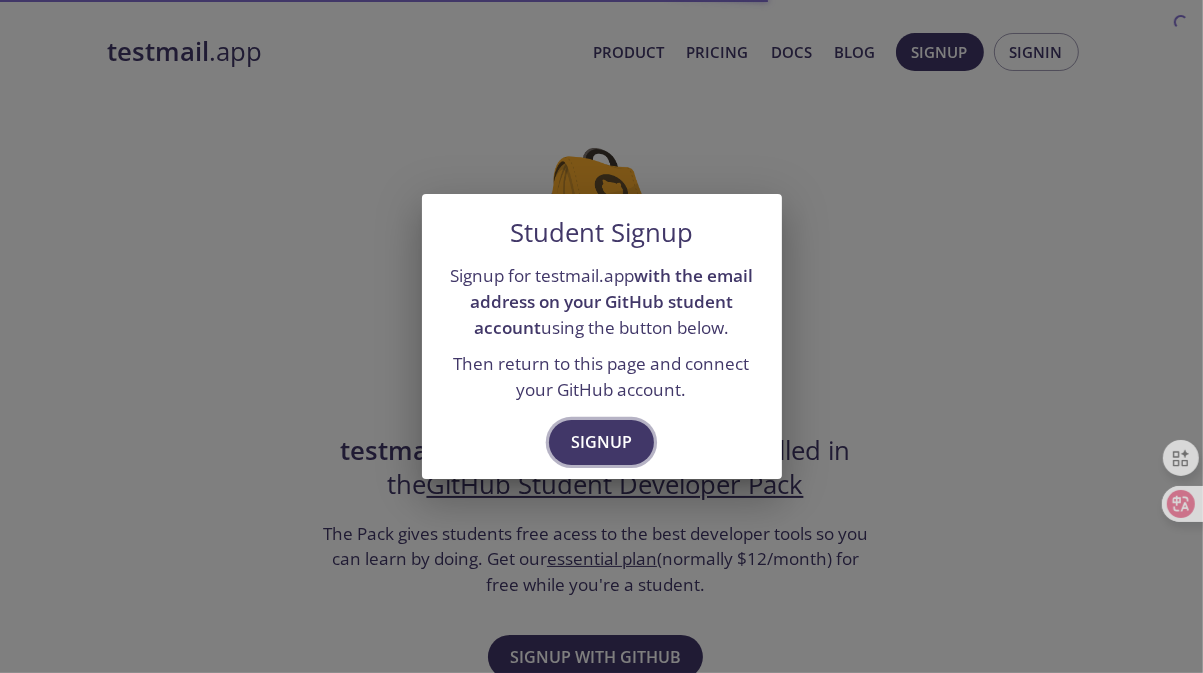 click on "Signup" at bounding box center [601, 442] 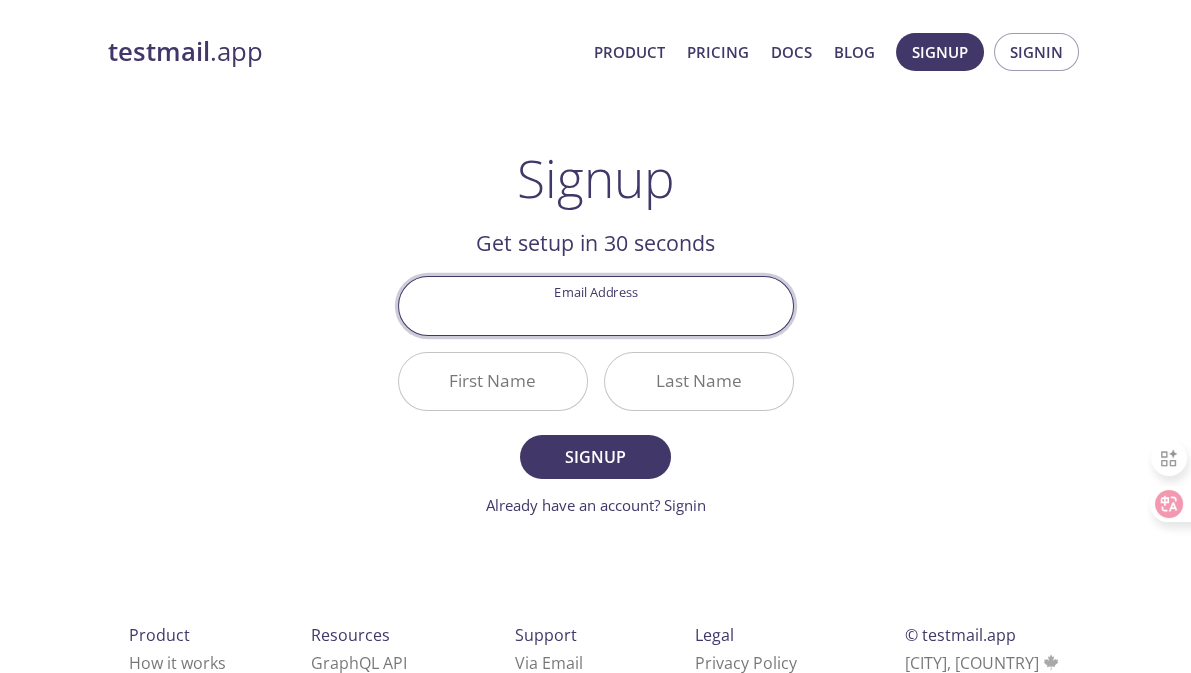 click on "testmail .app Product Pricing Docs Blog Signup Signin Signup Get setup in 30 seconds Email Address [EMAIL] First Name [LAST] Last Name [LAST] Signup Already have an account? Signin Check your email inbox Email Verification Code Confirm Didn't receive anything? Resend email Product How it works Highlights Pricing Resources GraphQL API Documentation Status Page Support Via Email Via Live Chat FAQ s Legal Privacy Policy Terms of Service DPA (GDPR) © testmail.app [CITY], [COUNTRY] Who We Are" at bounding box center (596, 404) 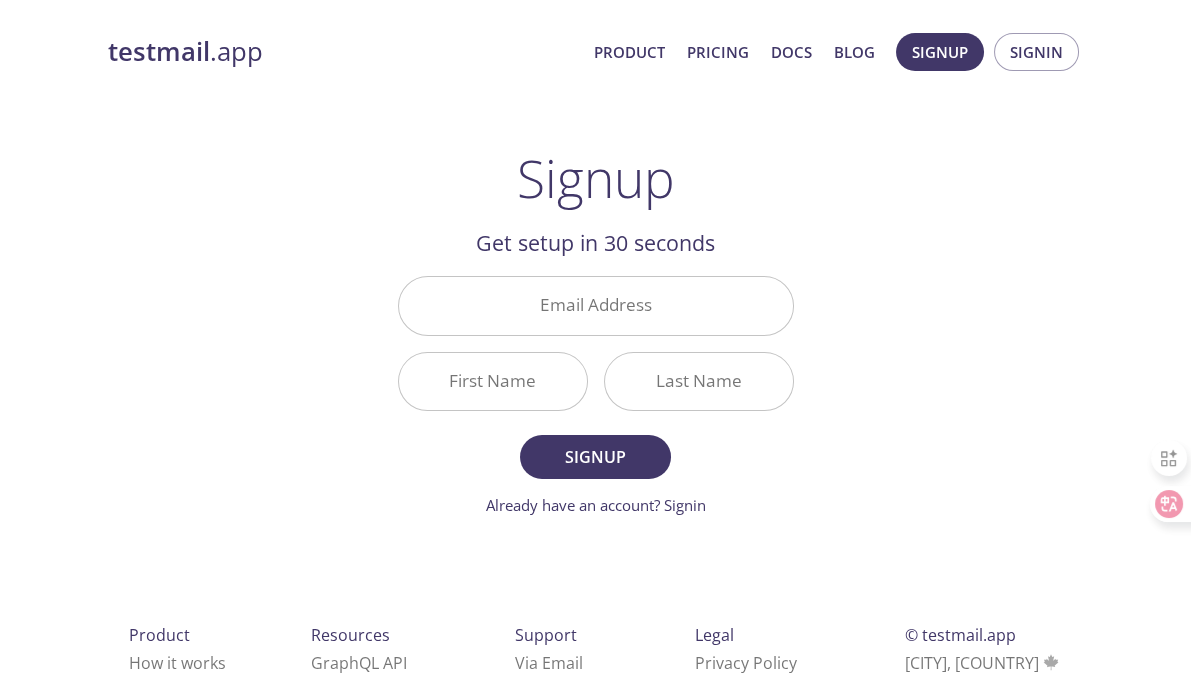 click on "Email Address" at bounding box center (596, 305) 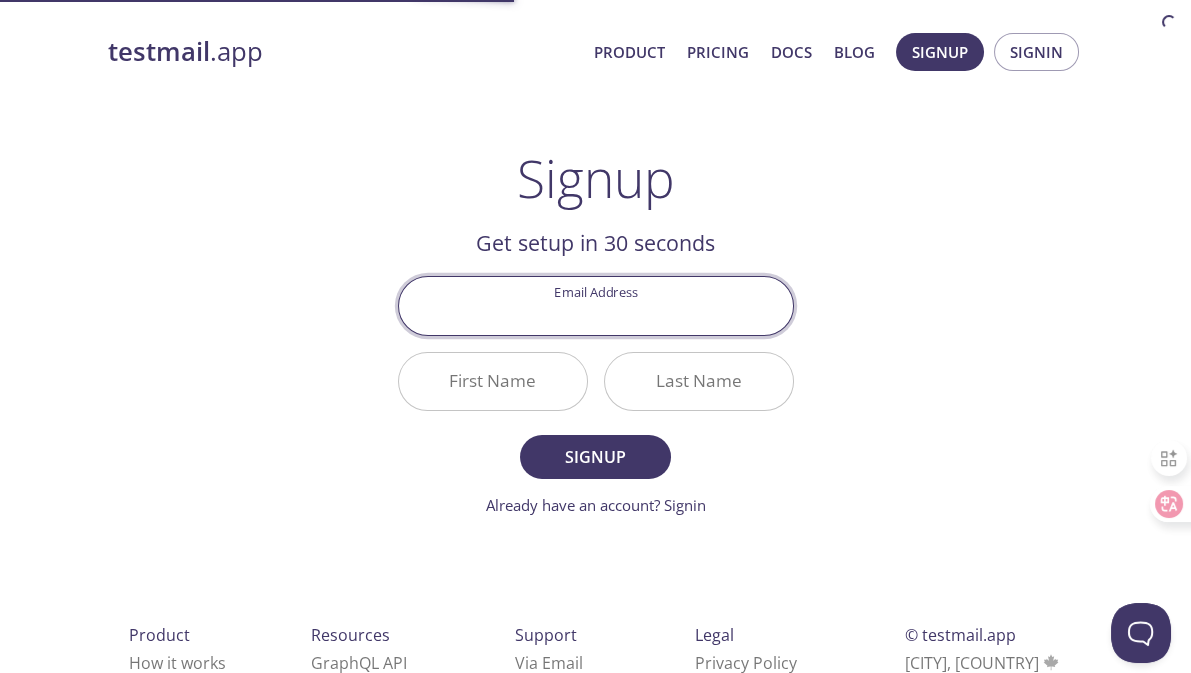 scroll, scrollTop: 0, scrollLeft: 0, axis: both 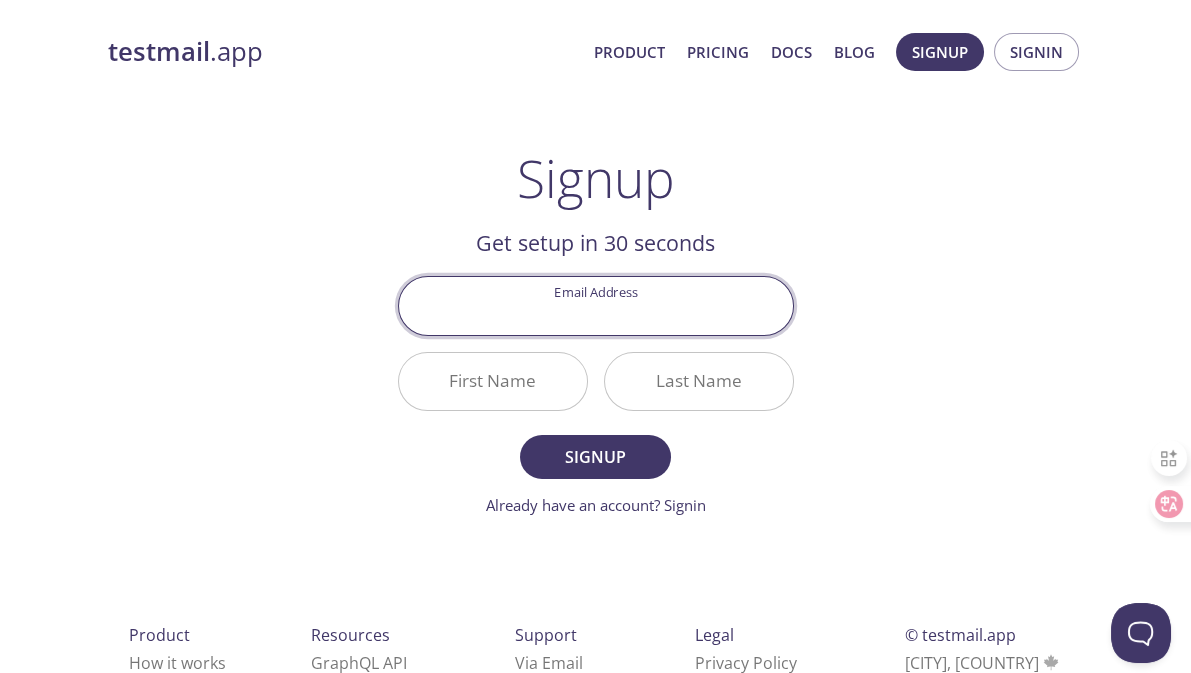 type on "[EMAIL]" 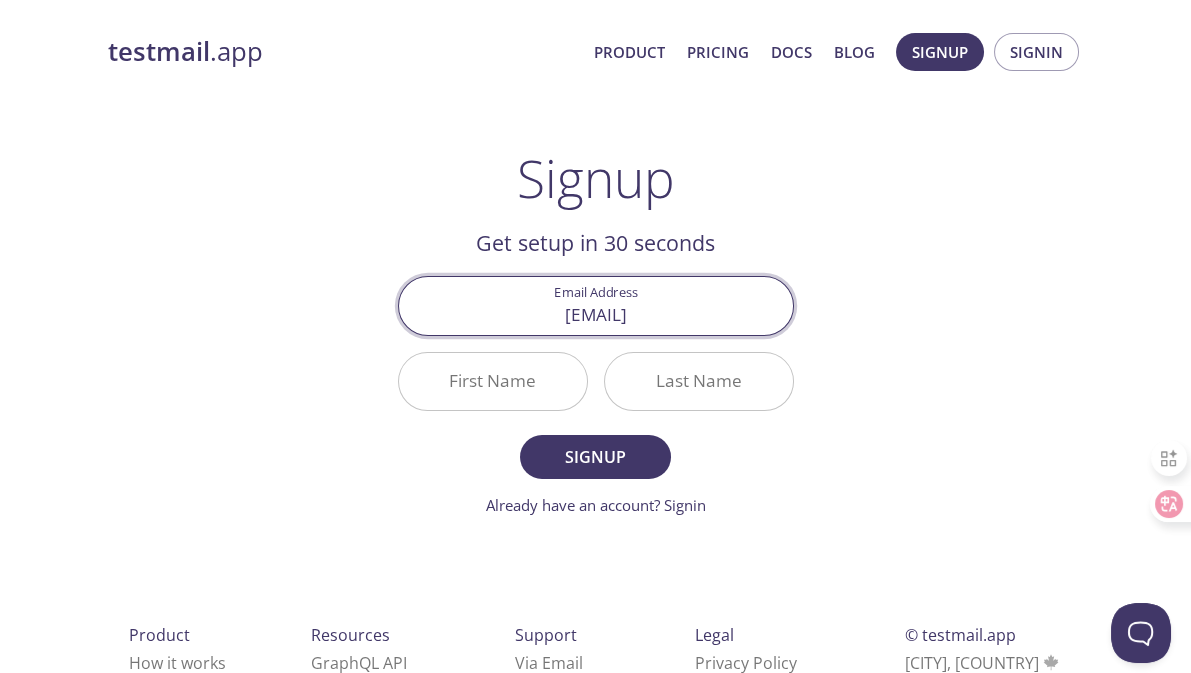 click on "First Name" at bounding box center (493, 381) 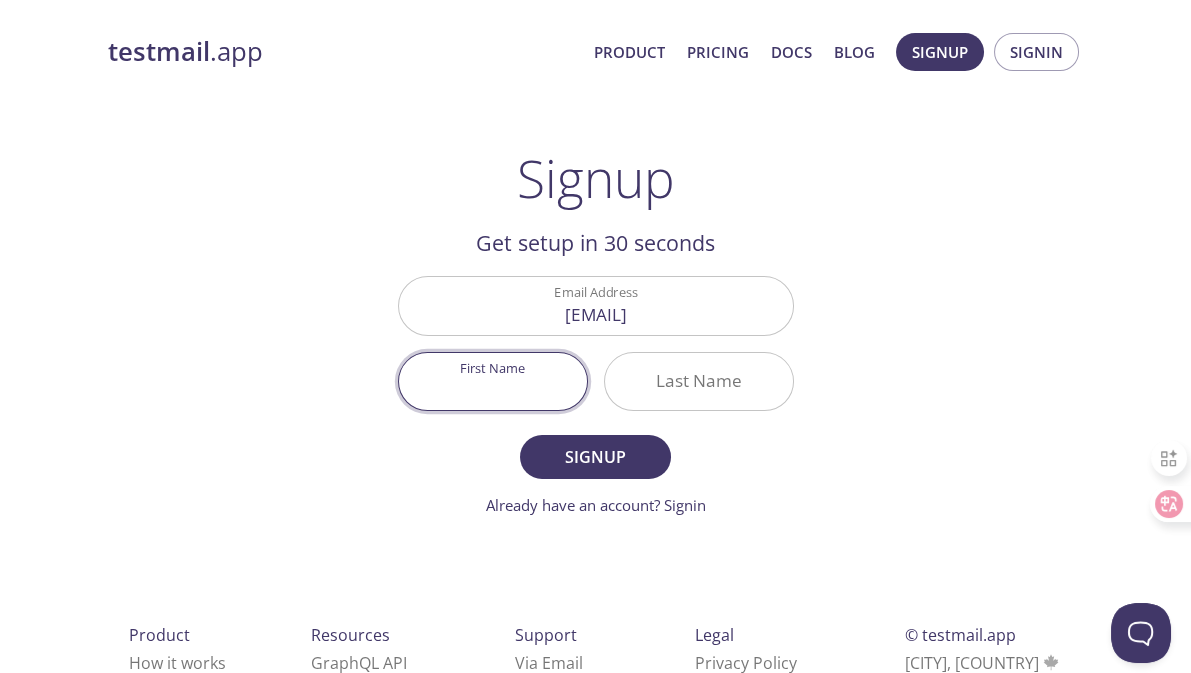 type on "[FIRST] [LAST]" 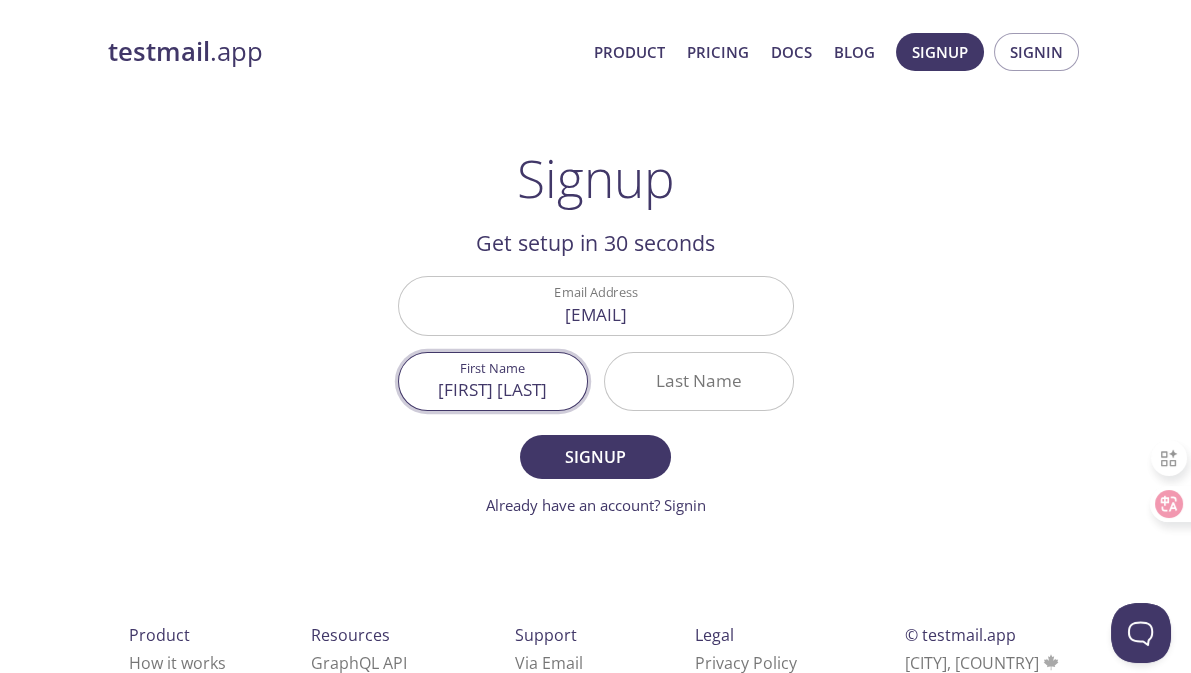 type on "[LAST]" 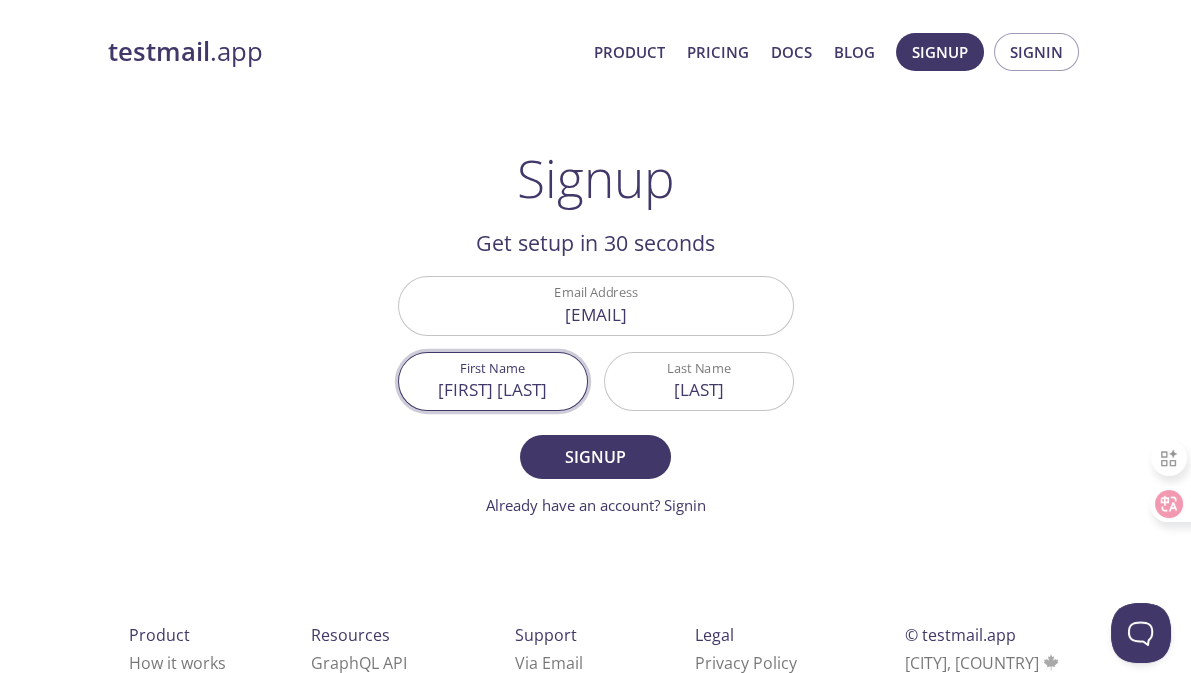 click on "[FIRST] [LAST]" at bounding box center [493, 381] 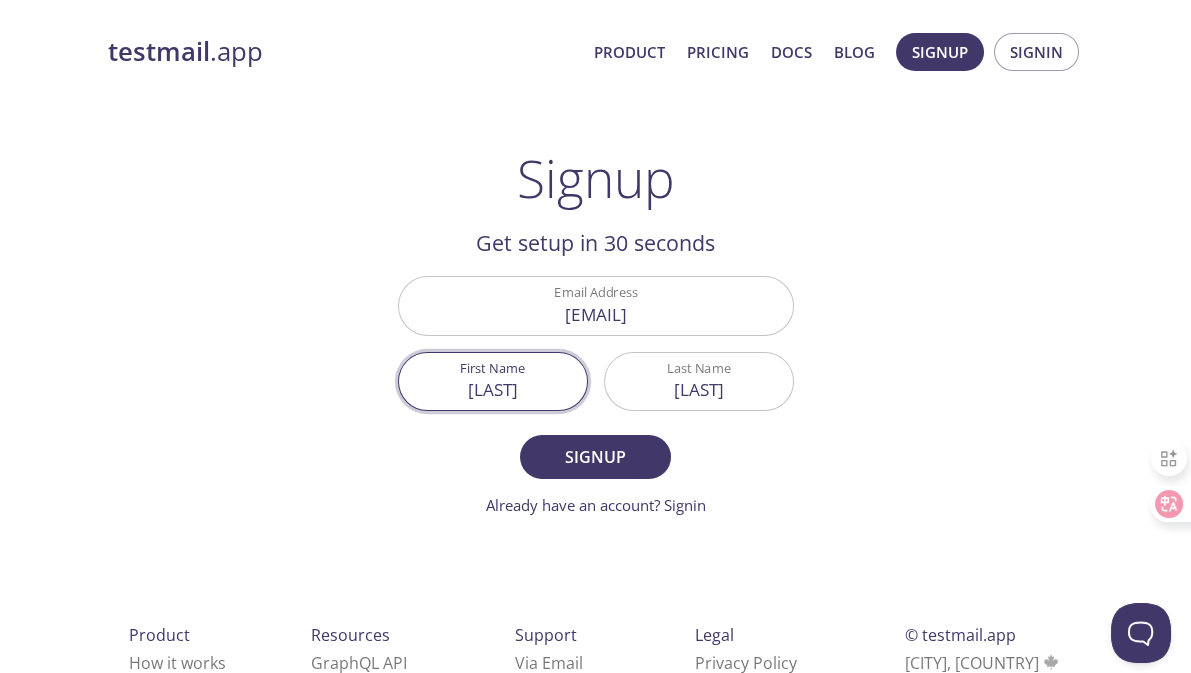 type on "[LAST]" 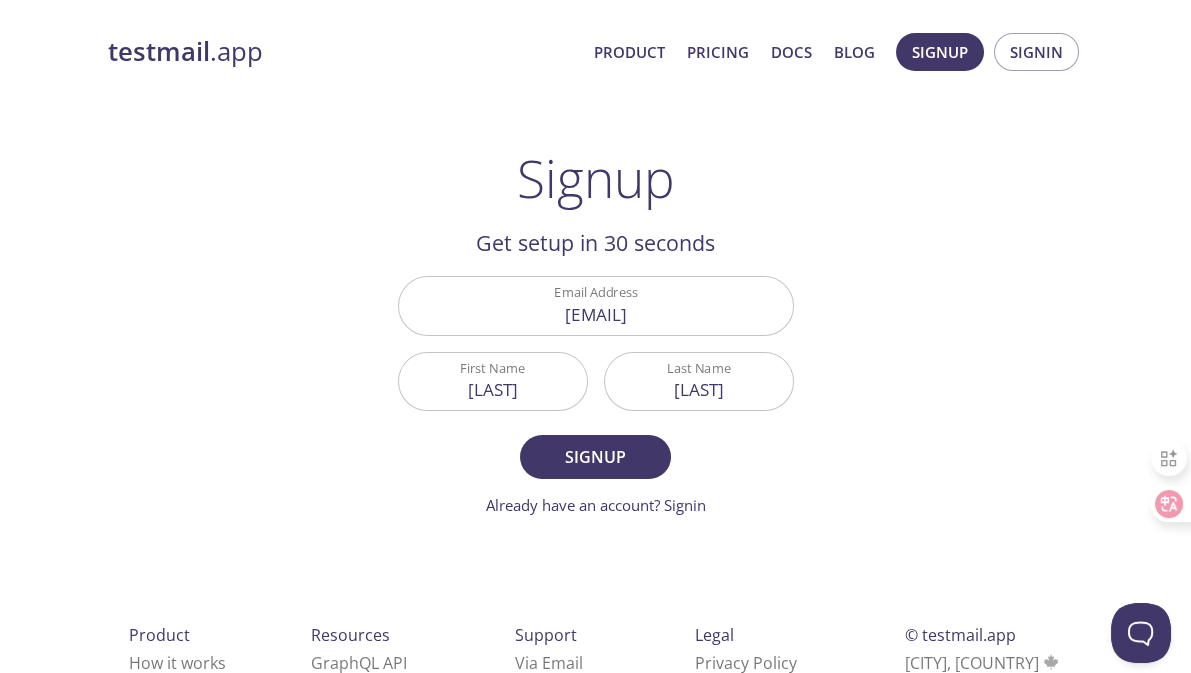 click on "testmail .app Product Pricing Docs Blog Signup Signin Signup Get setup in 30 seconds Email Address [EMAIL] First Name [LAST] Last Name [LAST] Signup Already have an account? Signin Check your email inbox Email Verification Code Confirm Didn't receive anything? Resend email Product How it works Highlights Pricing Resources GraphQL API Documentation Status Page Support Via Email Via Live Chat FAQ s Legal Privacy Policy Terms of Service DPA (GDPR) © testmail.app [CITY], [COUNTRY] Who We Are" at bounding box center [596, 404] 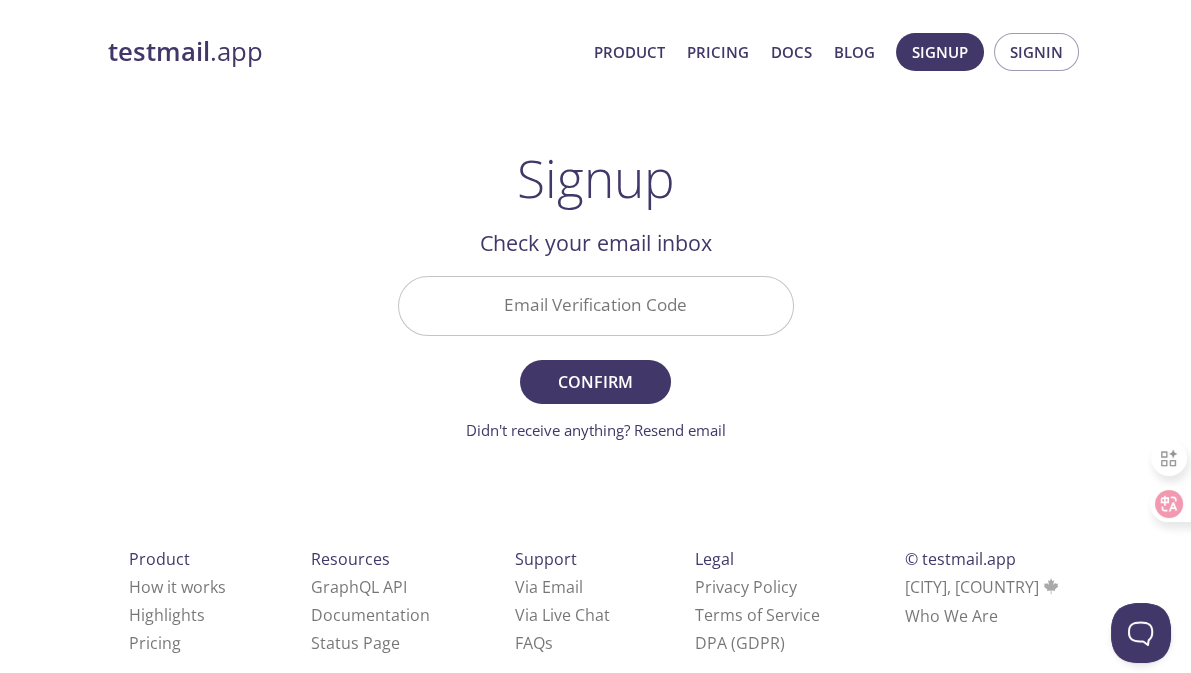 click on "testmail .app Product Pricing Docs Blog Signup Signin Signup Get setup in 30 seconds Email Address [EMAIL] First Name [LAST] Last Name [LAST] Signup Already have an account? Signin Check your email inbox Email Verification Code Confirm Didn't receive anything? Resend email Product How it works Highlights Pricing Resources GraphQL API Documentation Status Page Support Via Email Via Live Chat FAQ s Legal Privacy Policy Terms of Service DPA (GDPR) © testmail.app [CITY], [COUNTRY] Who We Are" at bounding box center (596, 366) 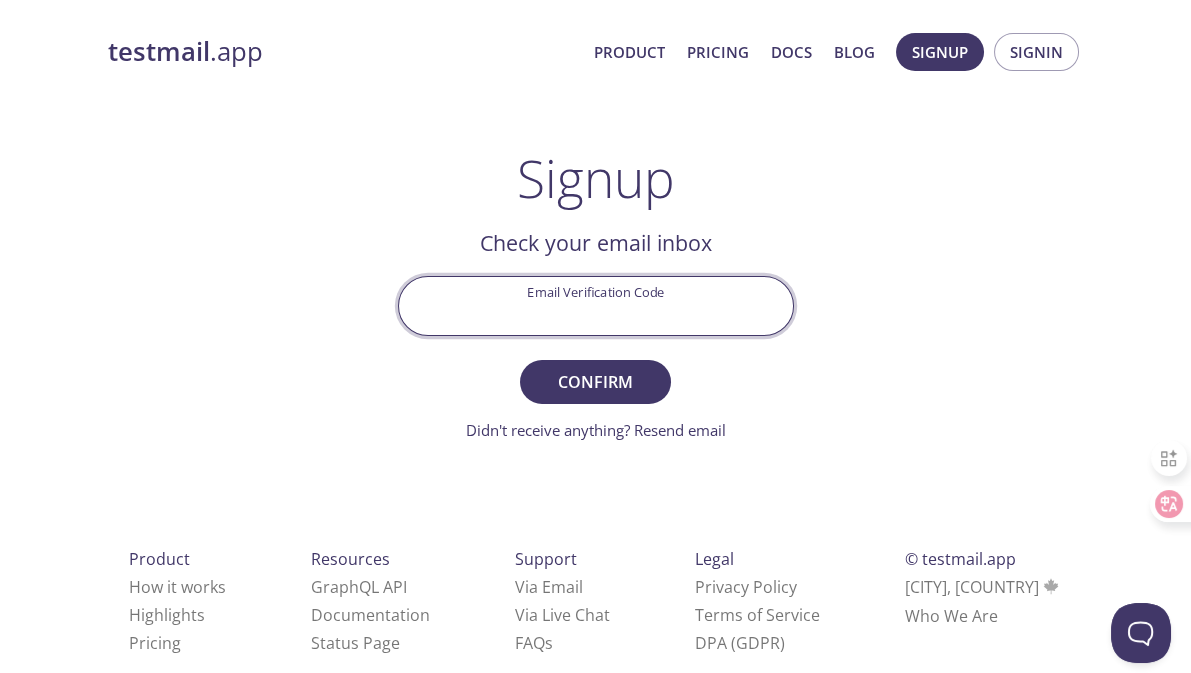 click on "Email Verification Code" at bounding box center [596, 305] 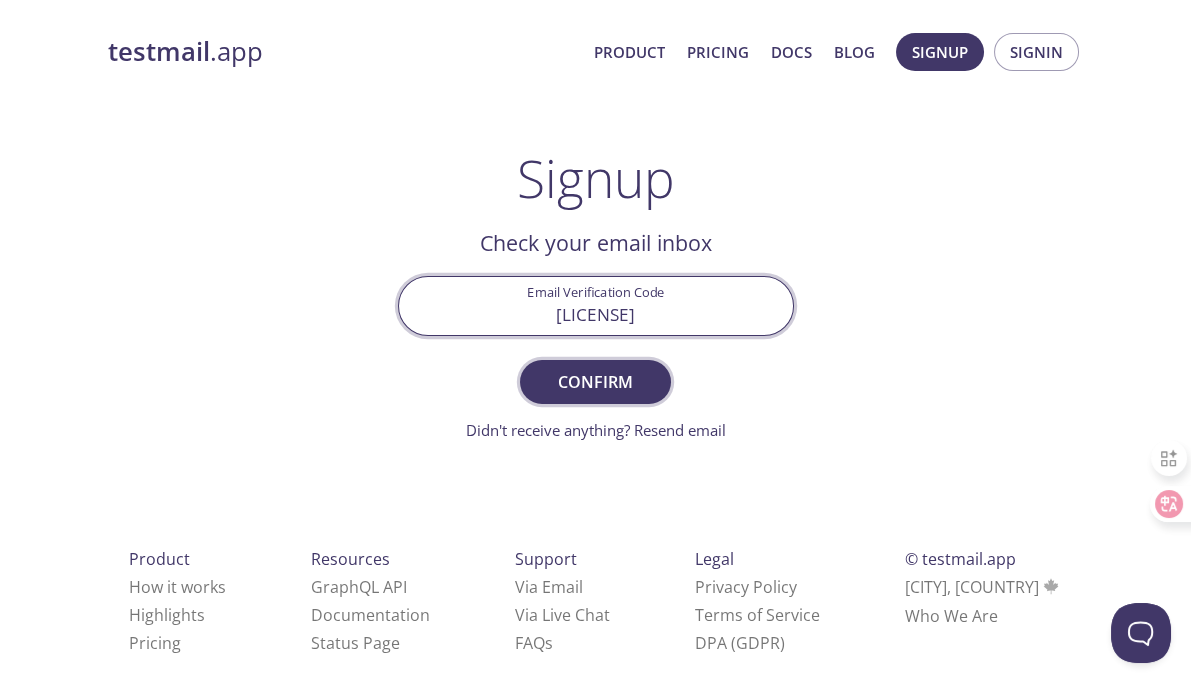 type on "[LICENSE]" 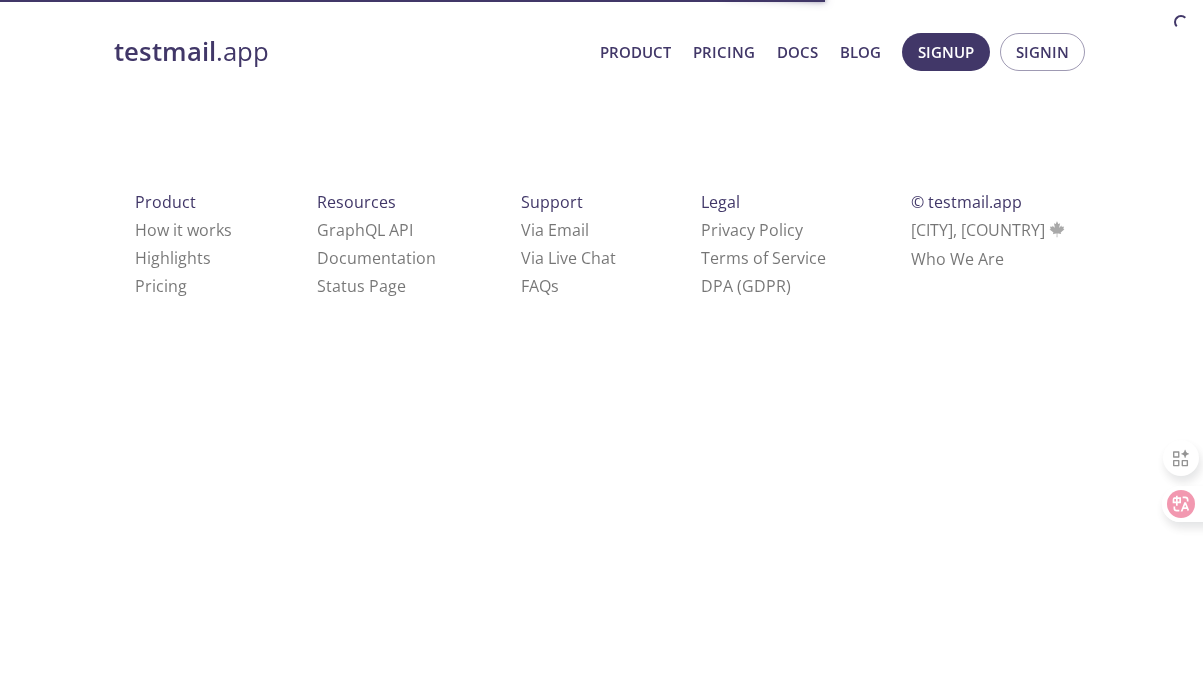 scroll, scrollTop: 0, scrollLeft: 0, axis: both 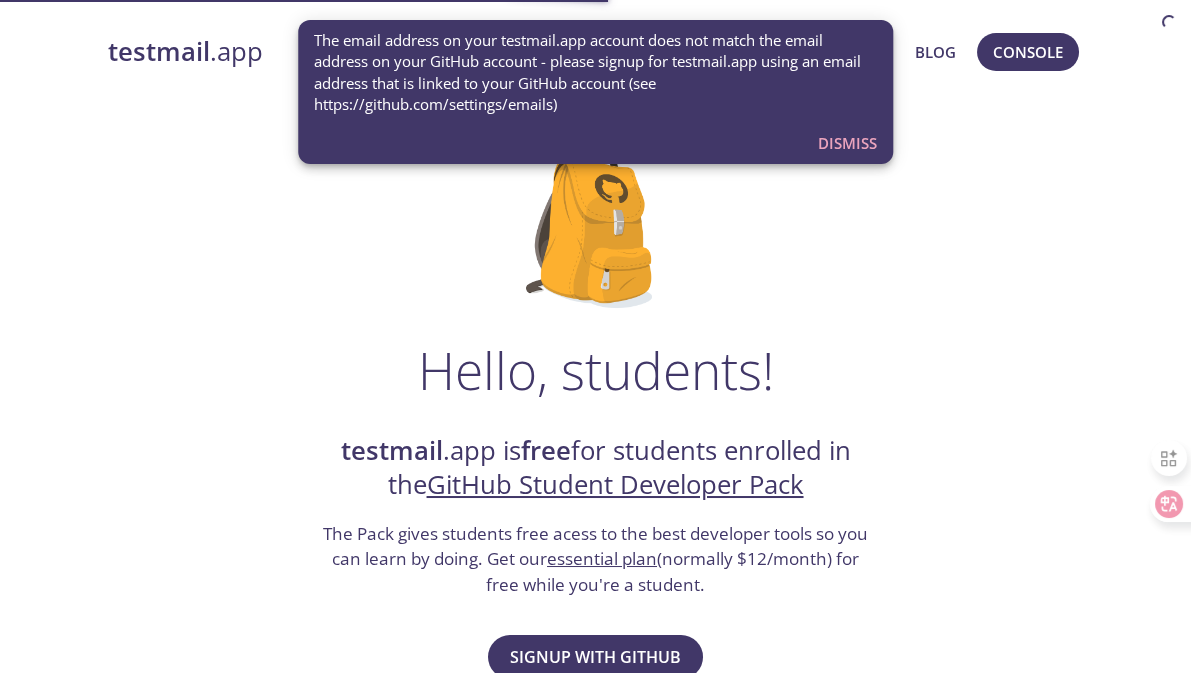 click on "Dismiss" at bounding box center (847, 143) 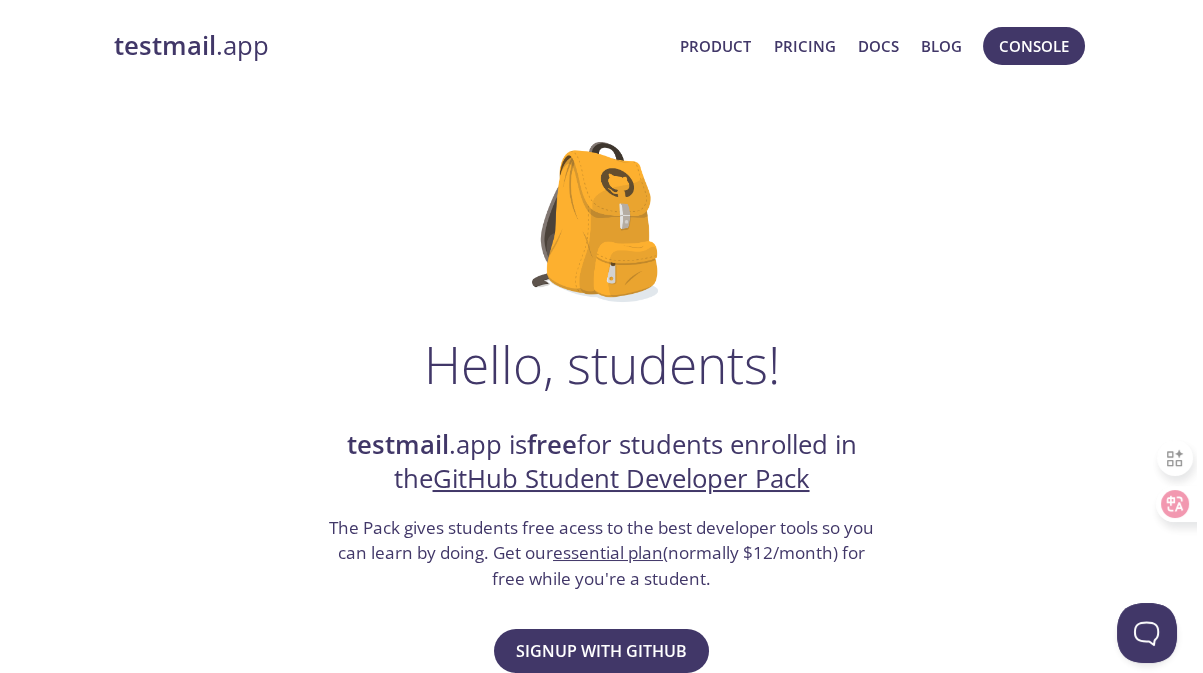 scroll, scrollTop: 0, scrollLeft: 0, axis: both 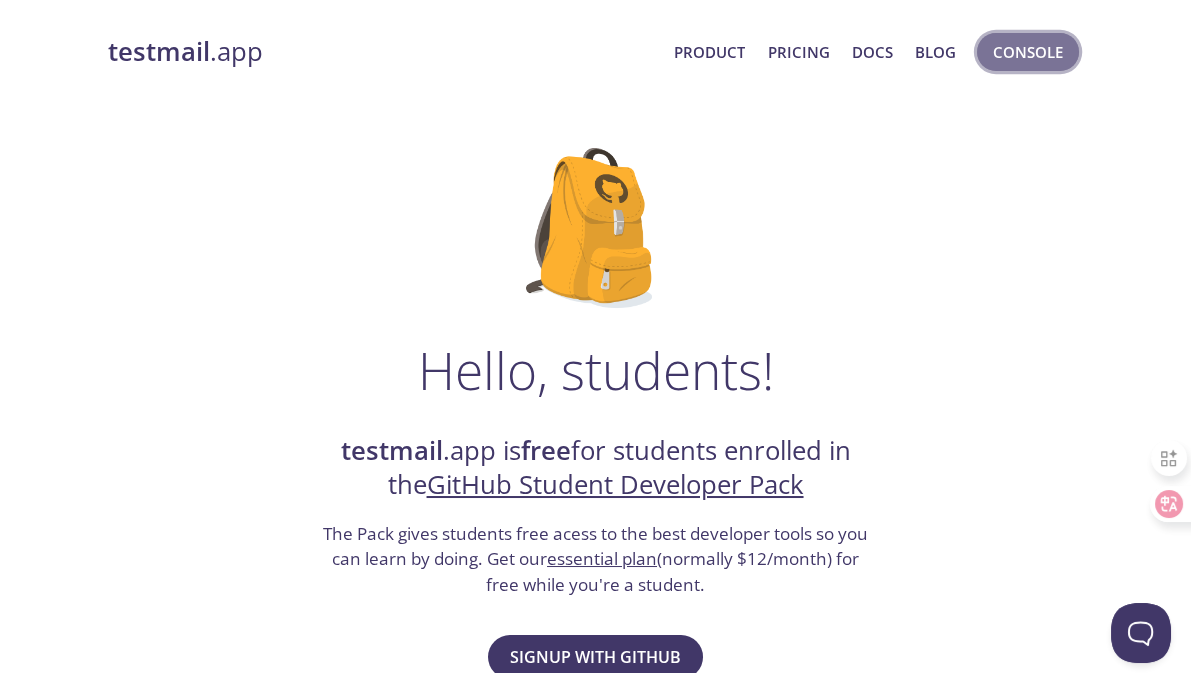 click on "Console" at bounding box center [1028, 52] 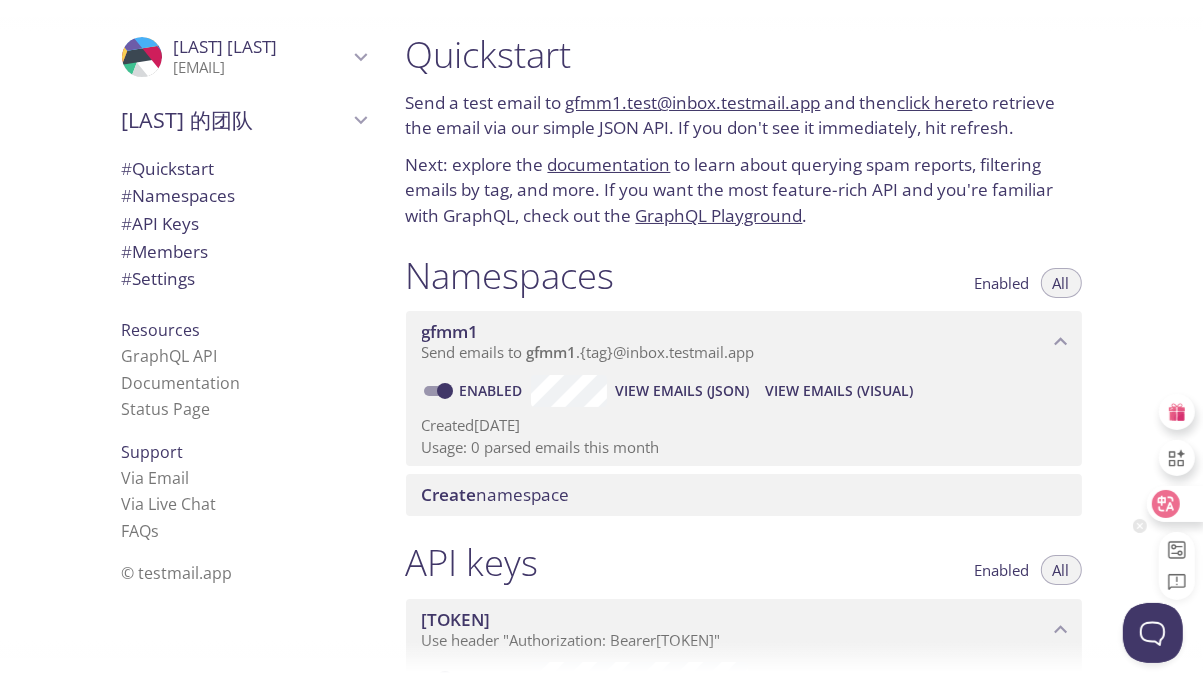 click 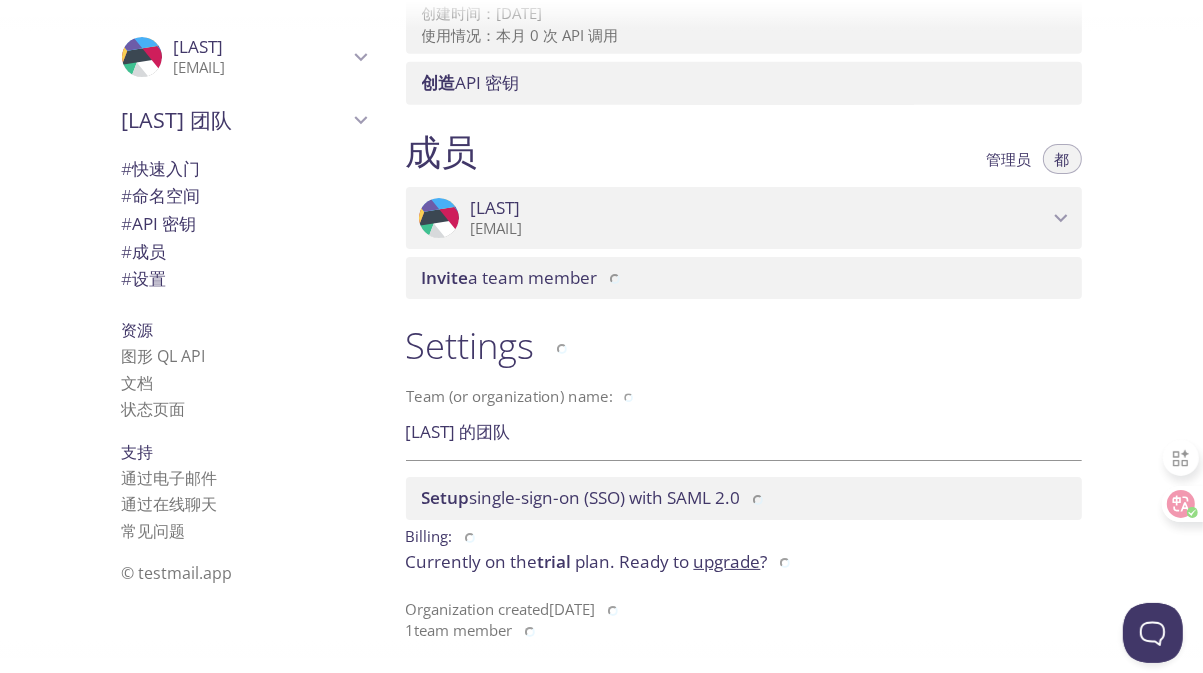 scroll, scrollTop: 722, scrollLeft: 0, axis: vertical 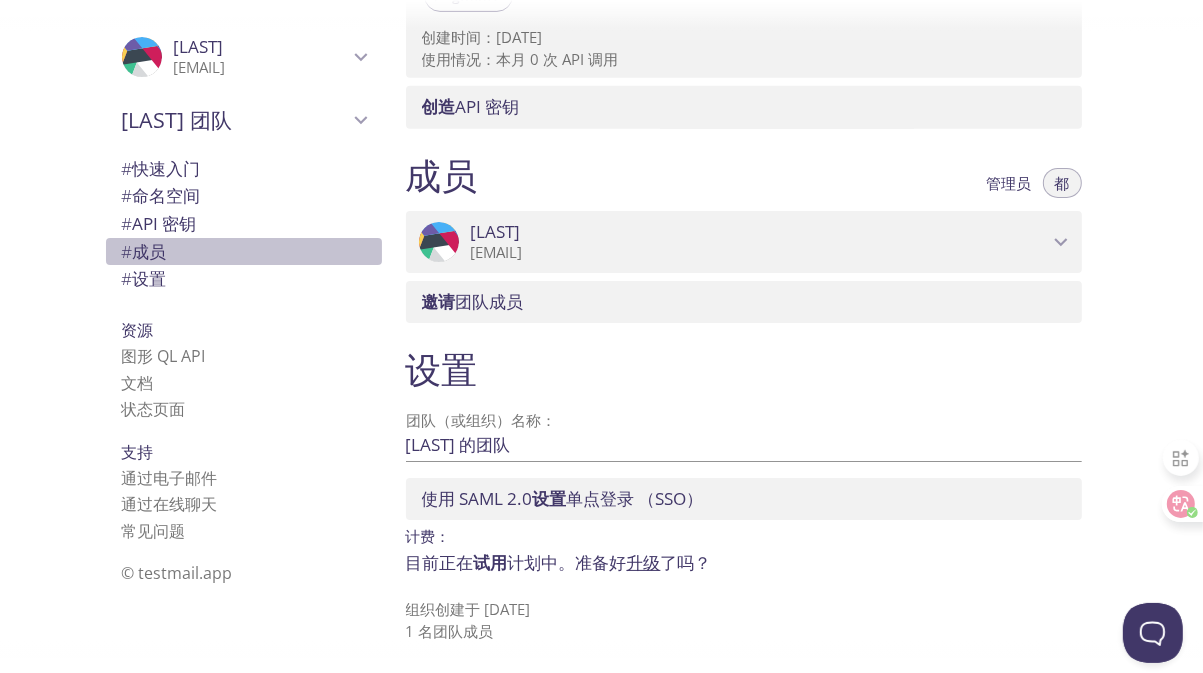click on "#  成员" at bounding box center [244, 252] 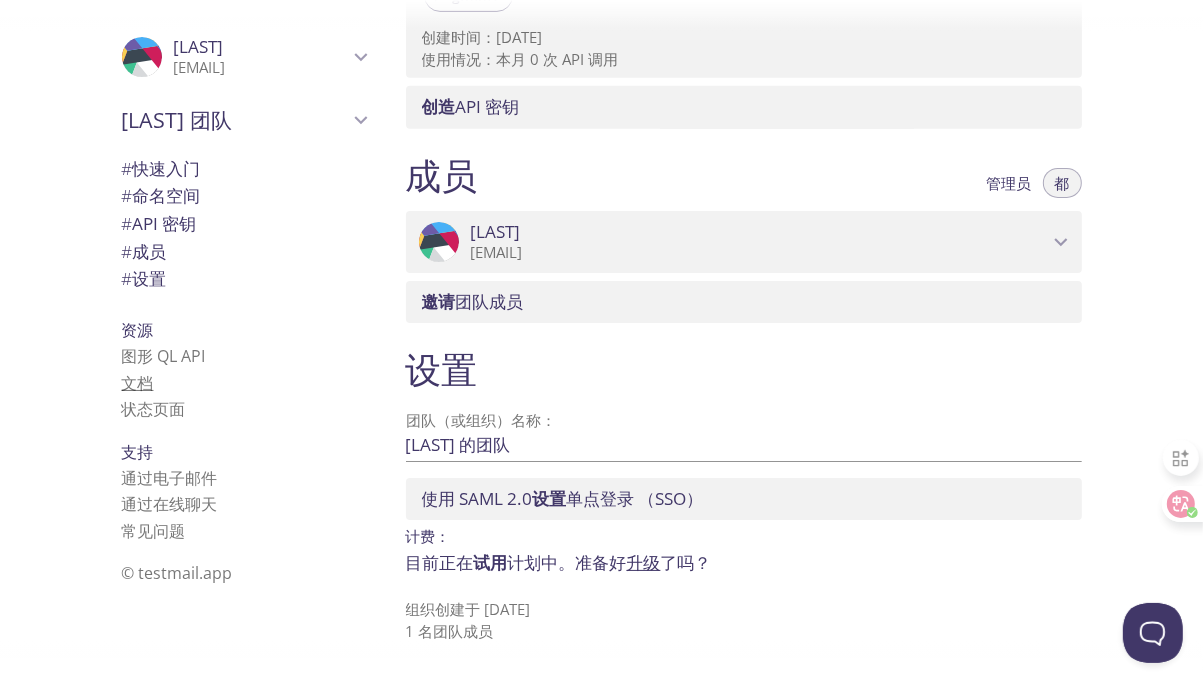 click on "文档" at bounding box center [138, 383] 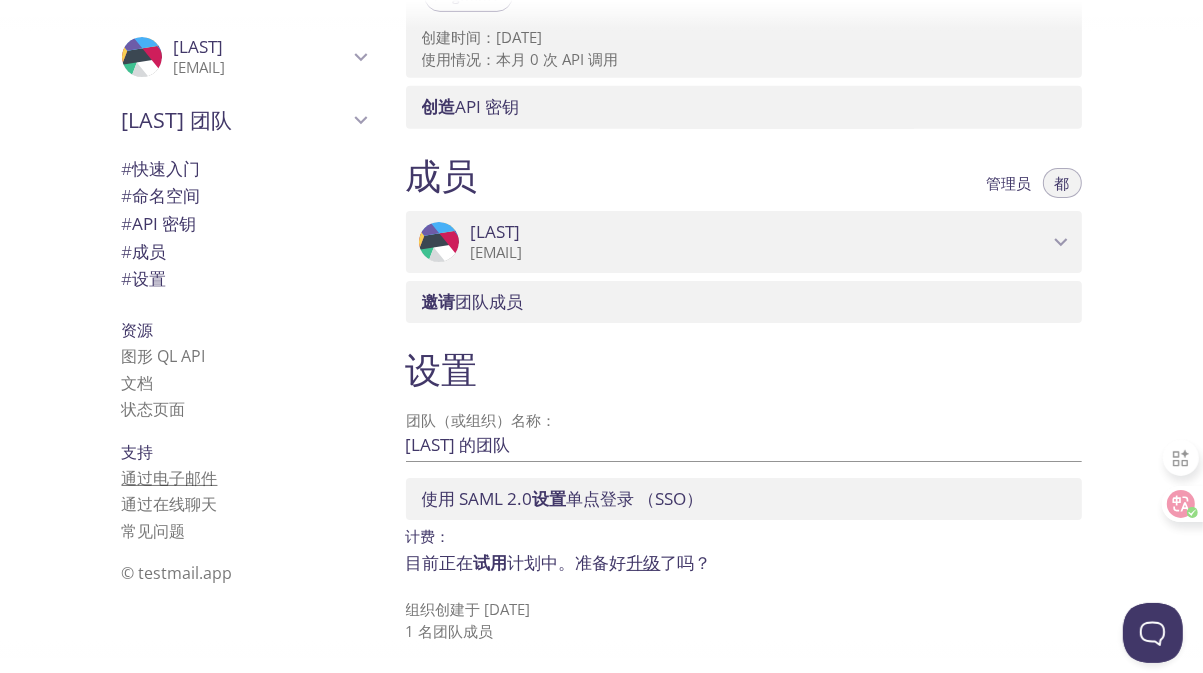 click on "通过电子邮件" at bounding box center [170, 478] 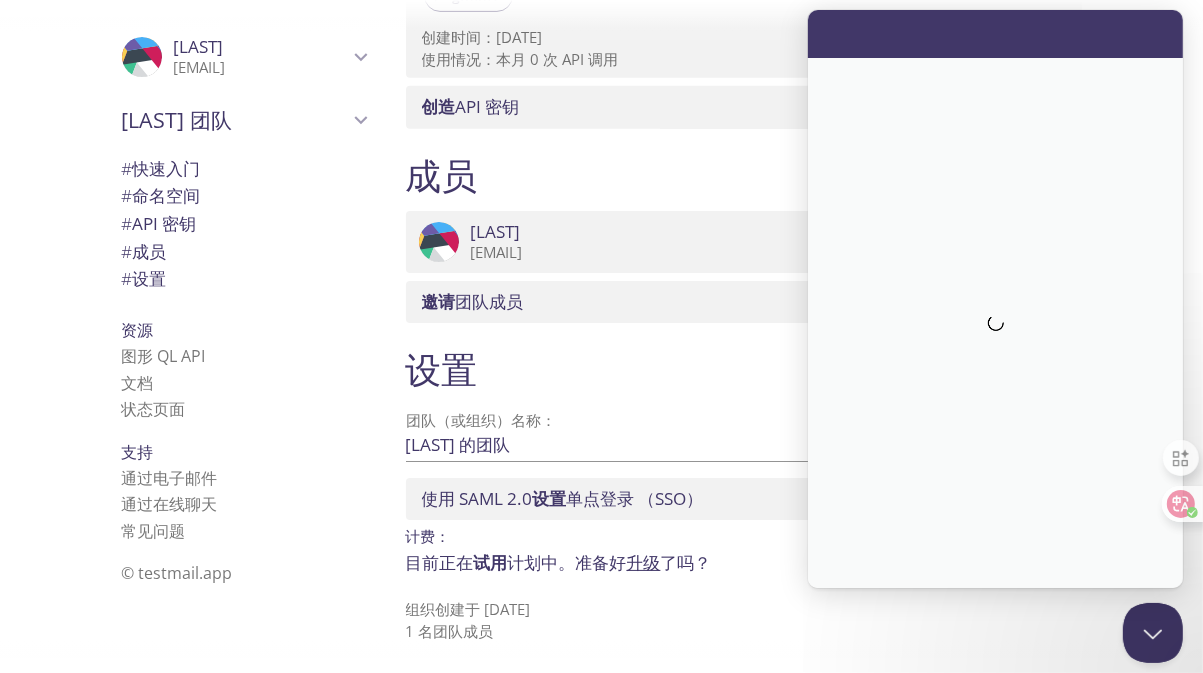 scroll, scrollTop: 0, scrollLeft: 0, axis: both 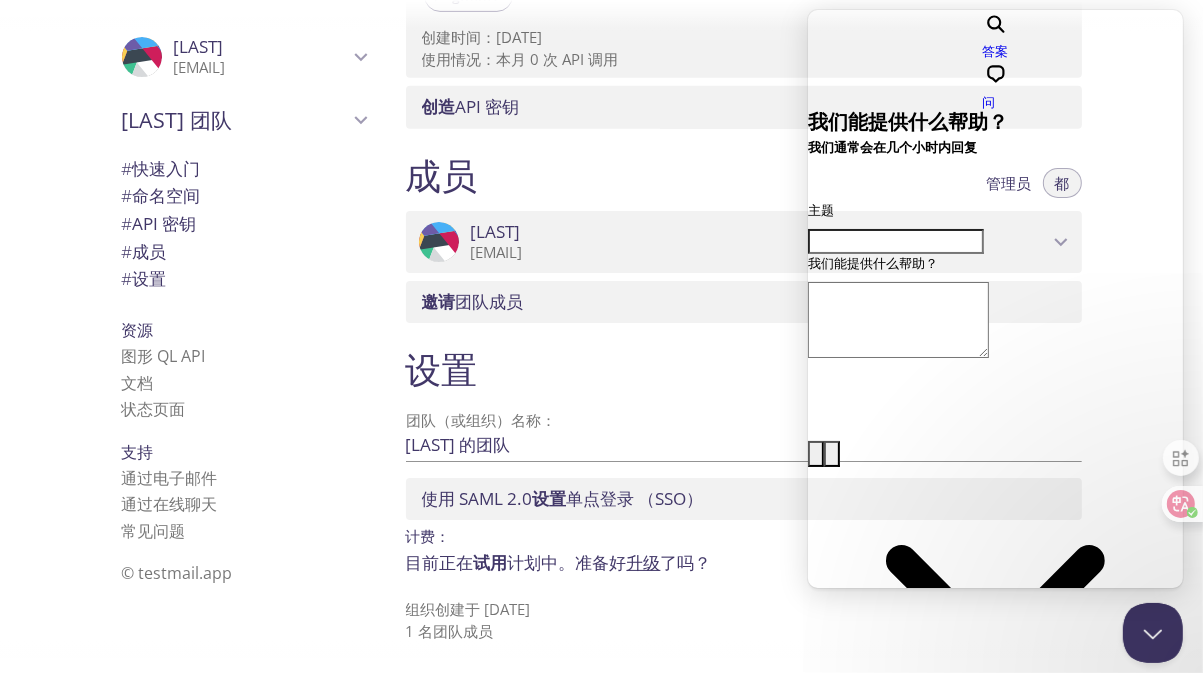 click on "成员 管理员 都" at bounding box center (744, 178) 